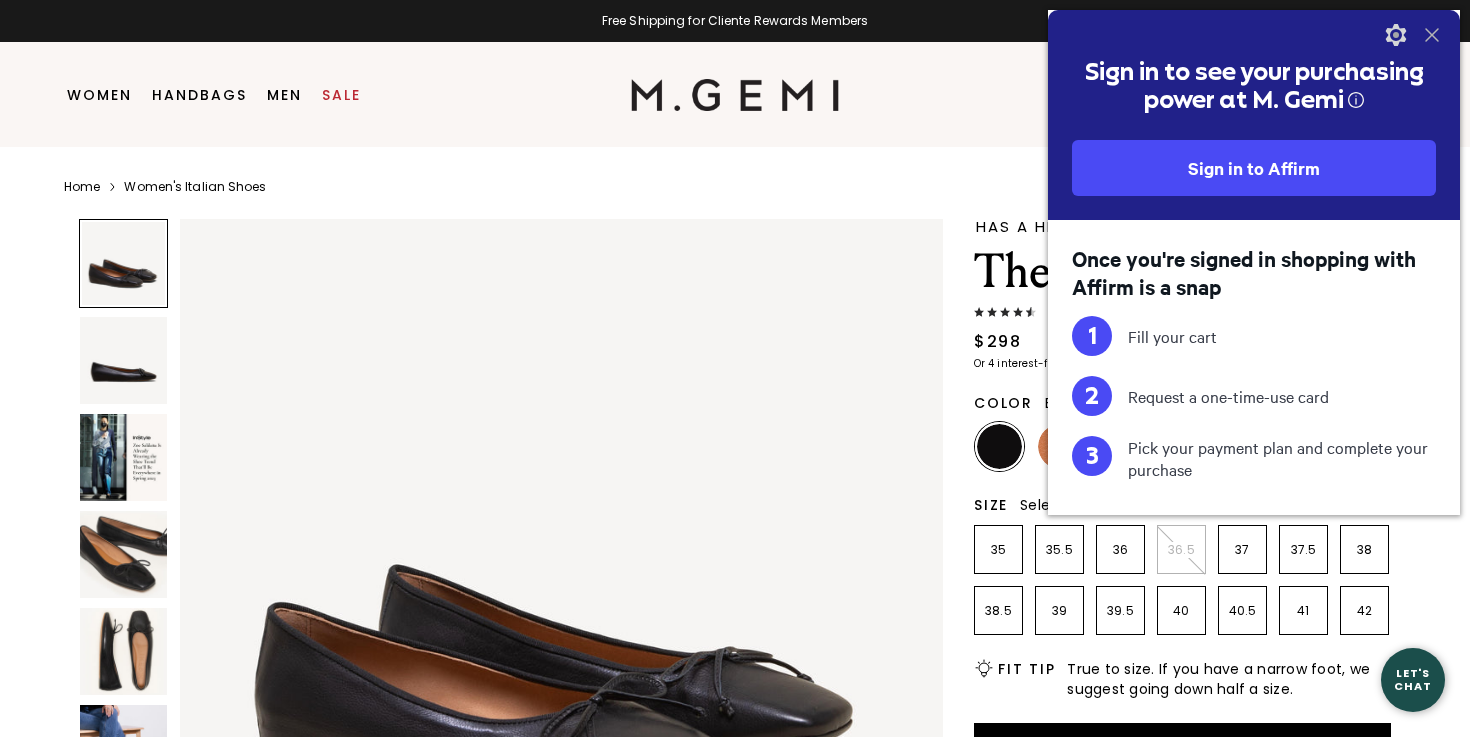scroll, scrollTop: 0, scrollLeft: 0, axis: both 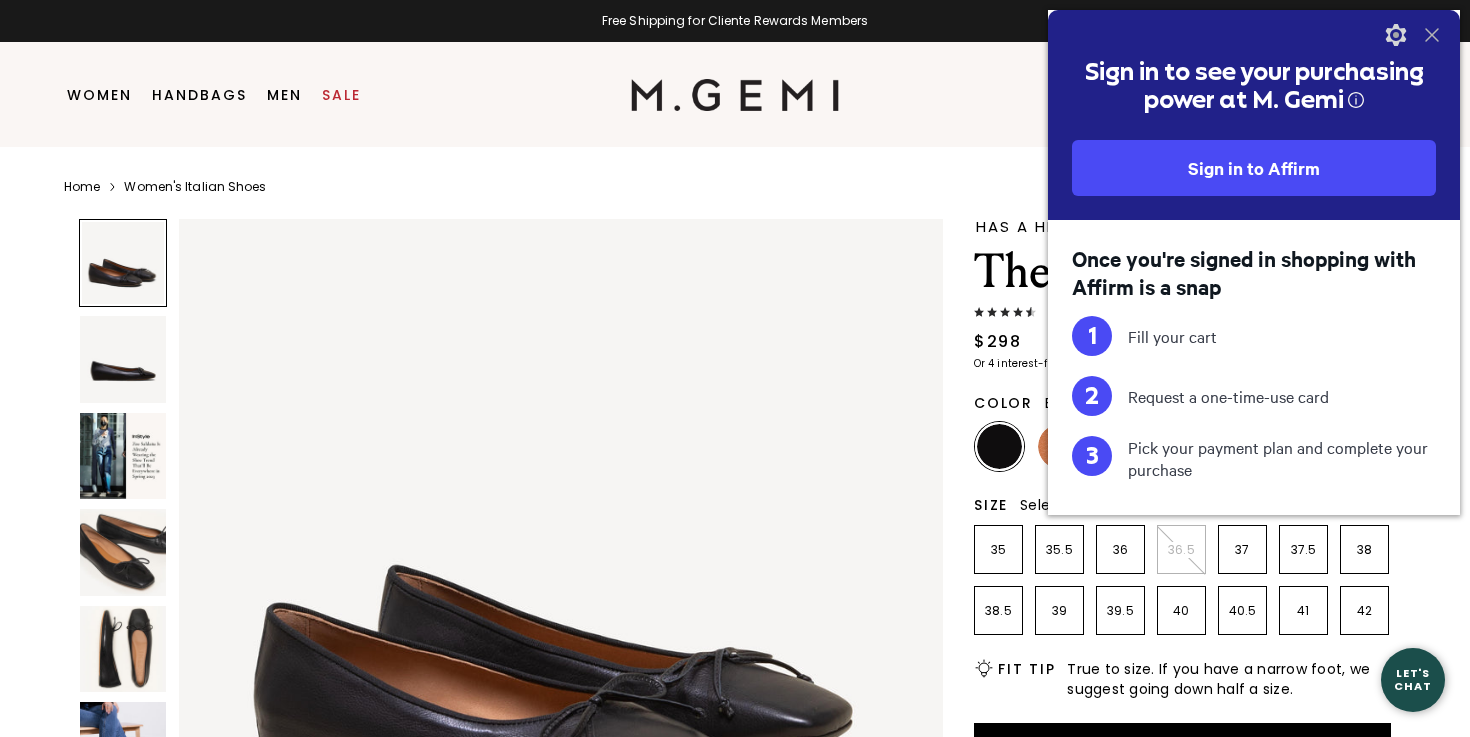 click 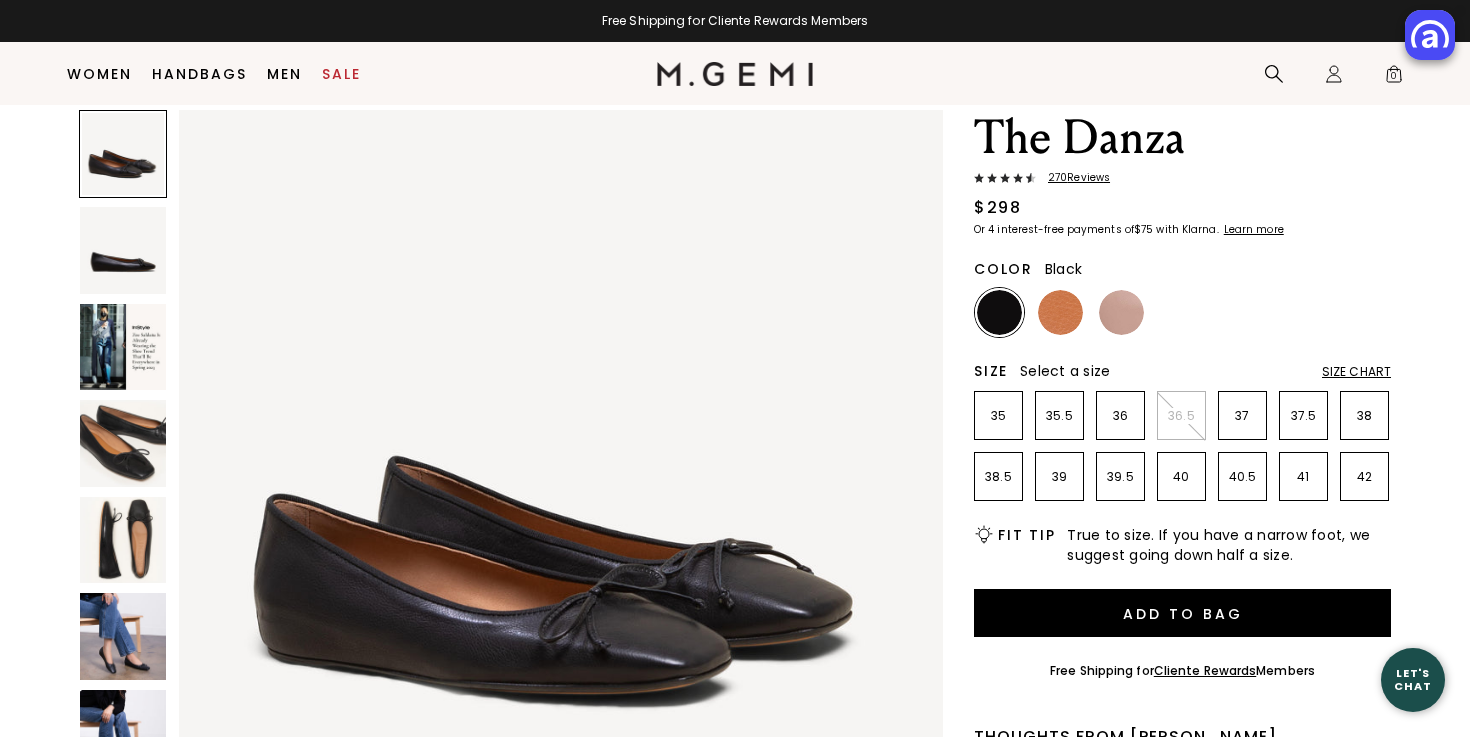 scroll, scrollTop: 88, scrollLeft: 0, axis: vertical 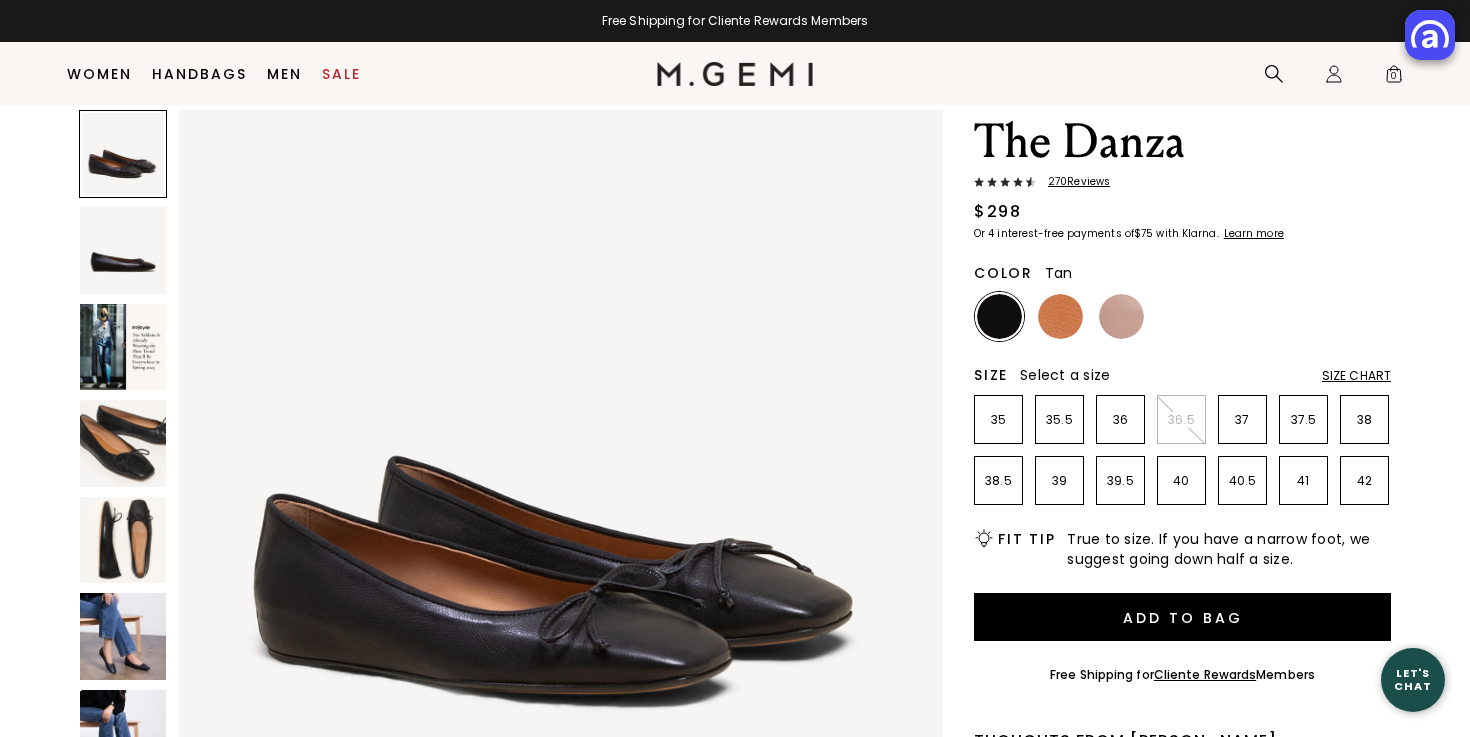 click at bounding box center (1060, 316) 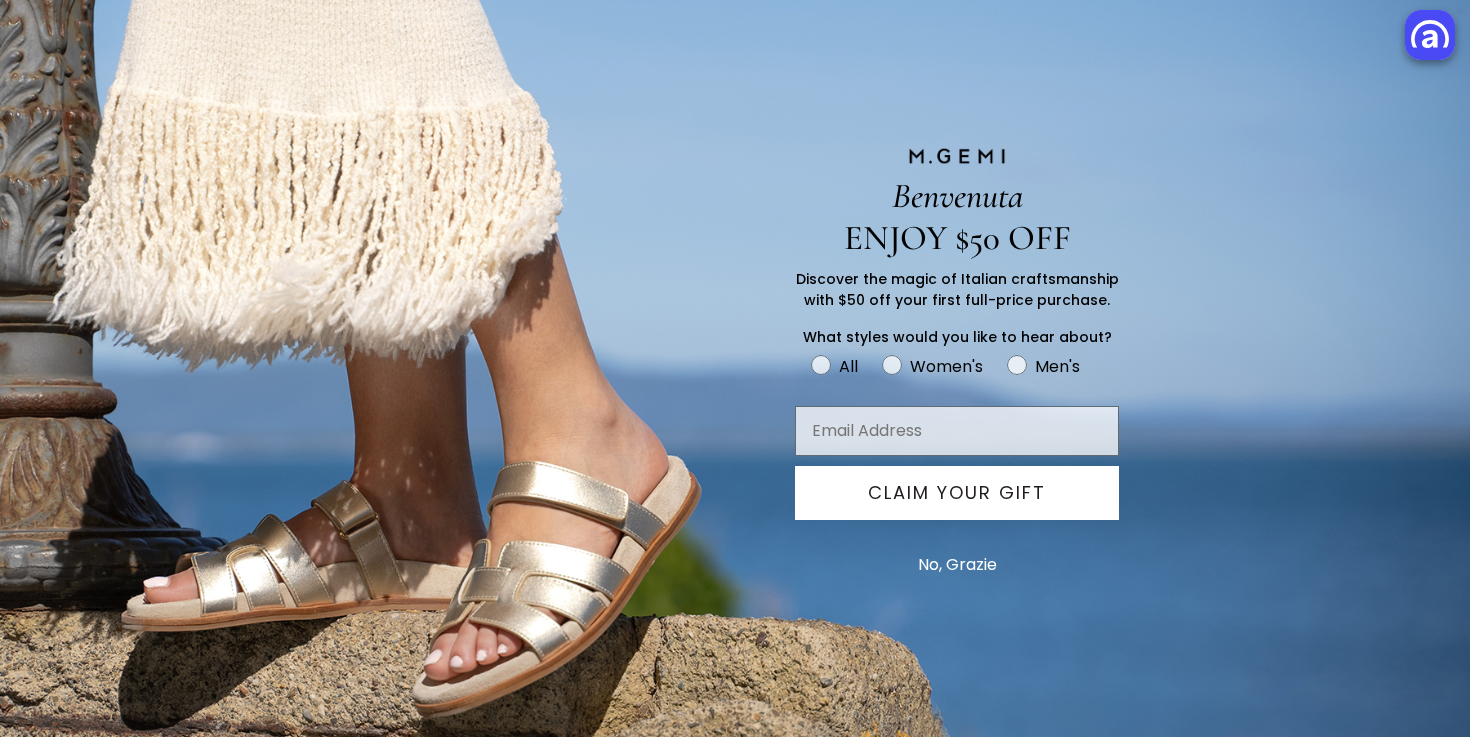 scroll, scrollTop: 178, scrollLeft: 0, axis: vertical 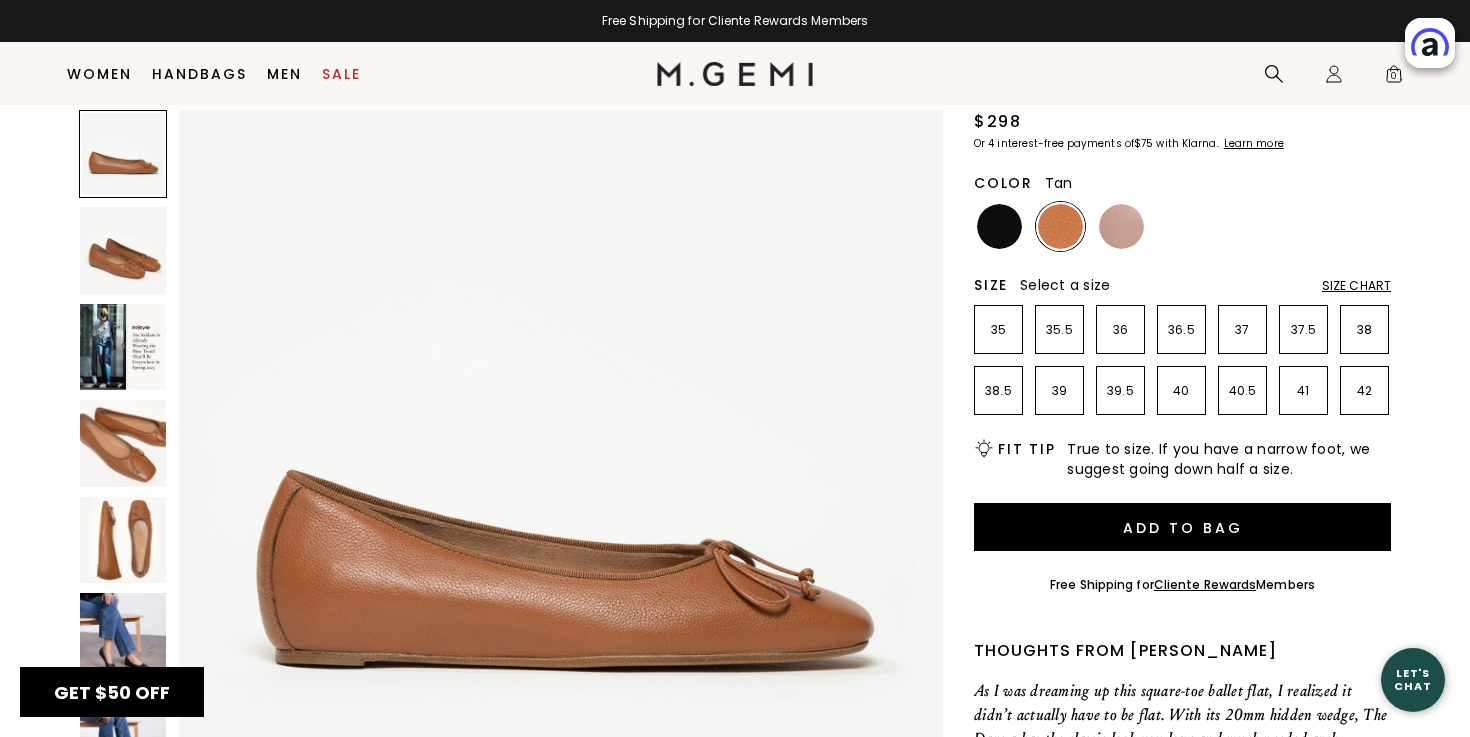 drag, startPoint x: 1429, startPoint y: 31, endPoint x: 1429, endPoint y: 88, distance: 57 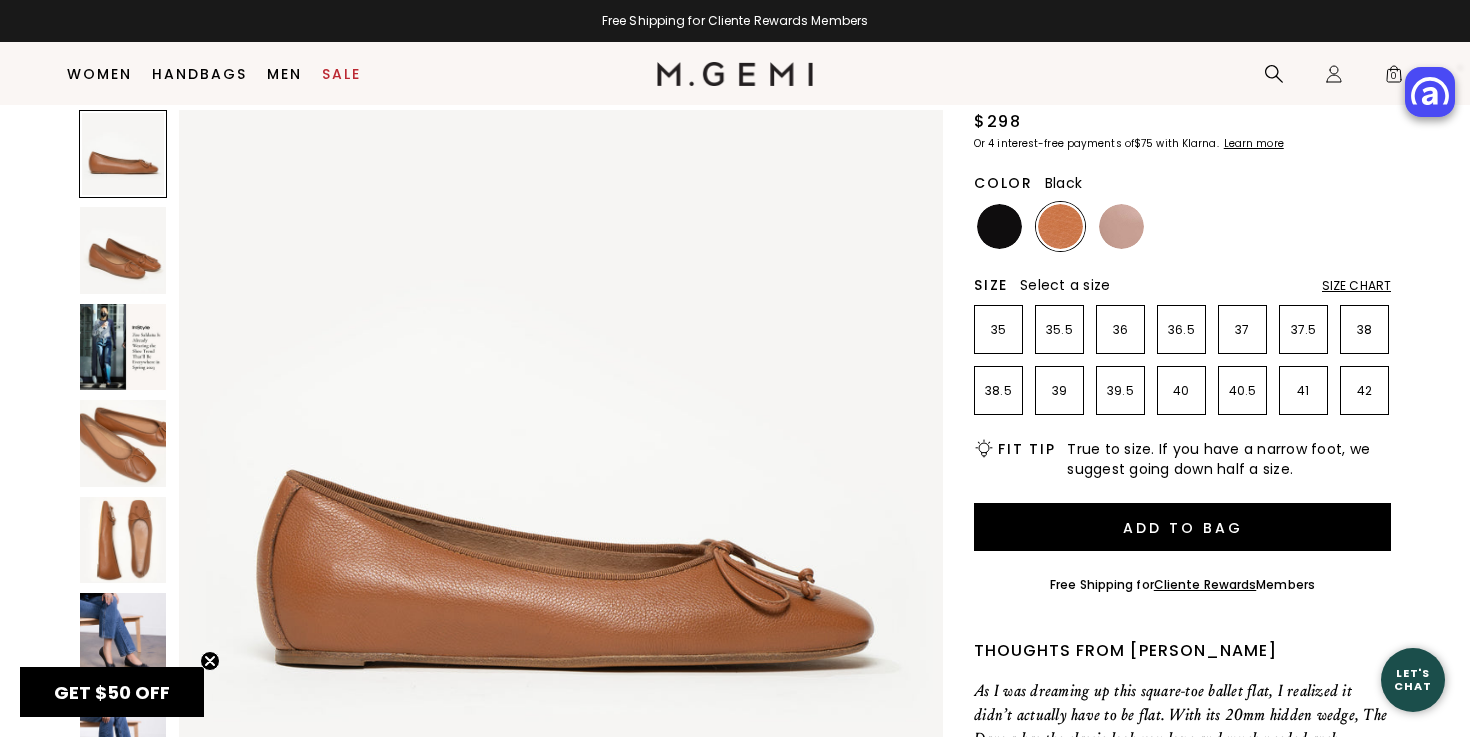 click at bounding box center (999, 226) 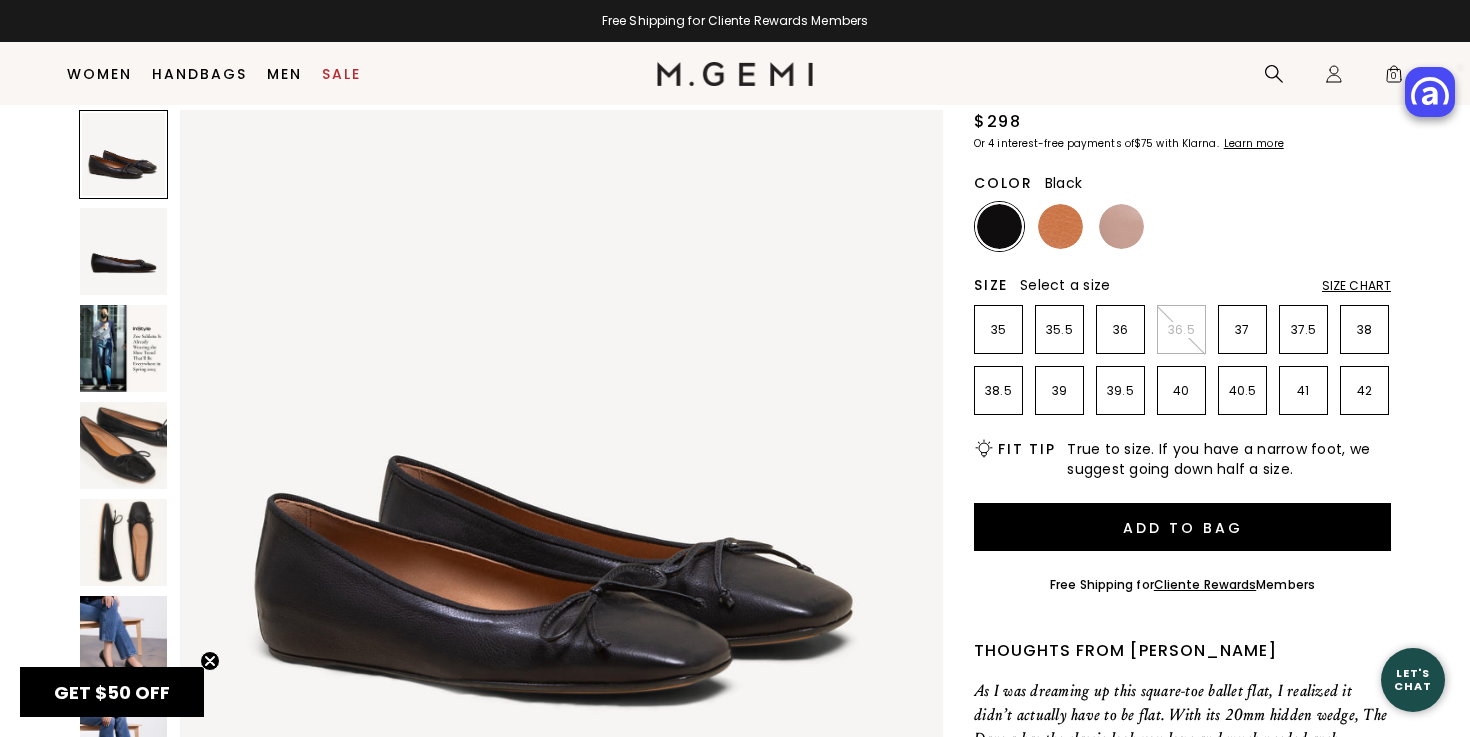 scroll, scrollTop: 0, scrollLeft: 0, axis: both 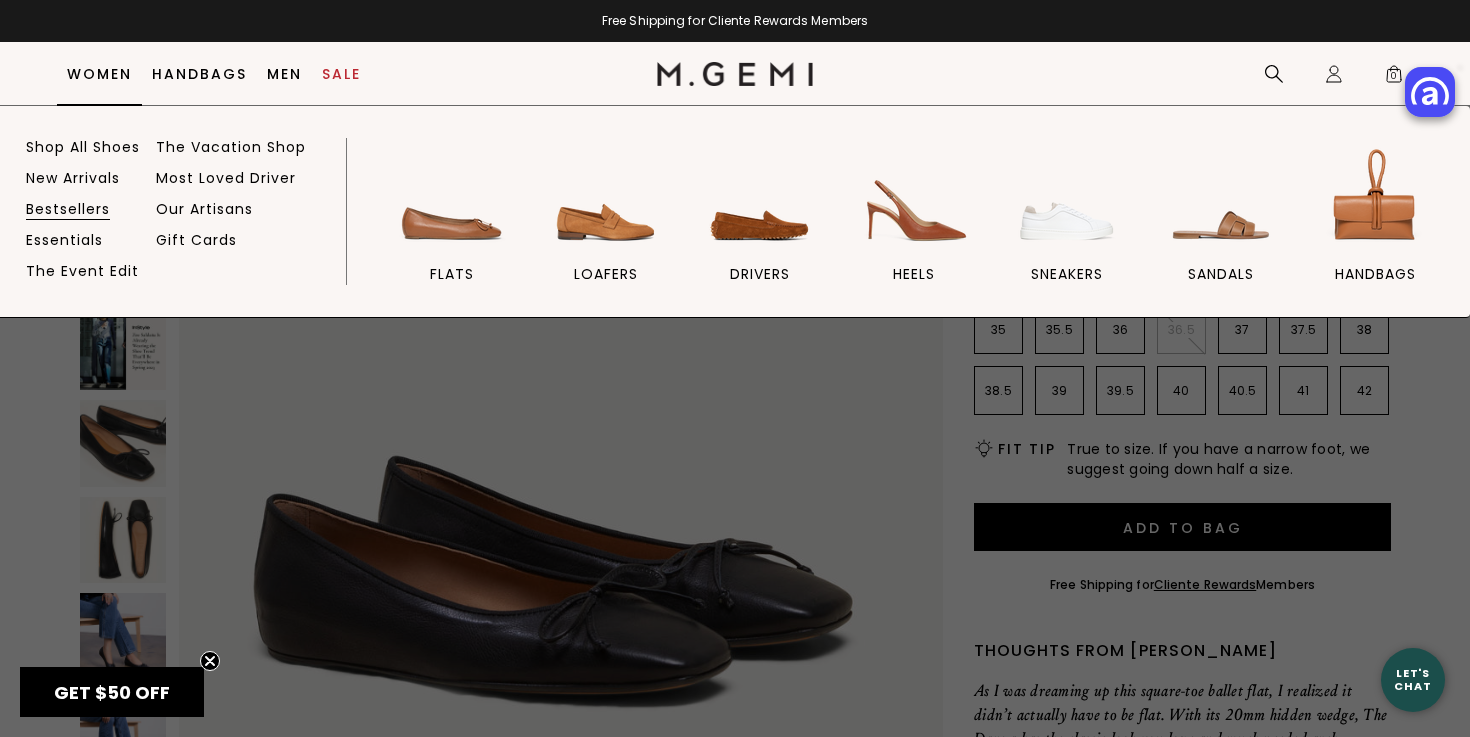 click on "Bestsellers" at bounding box center (68, 209) 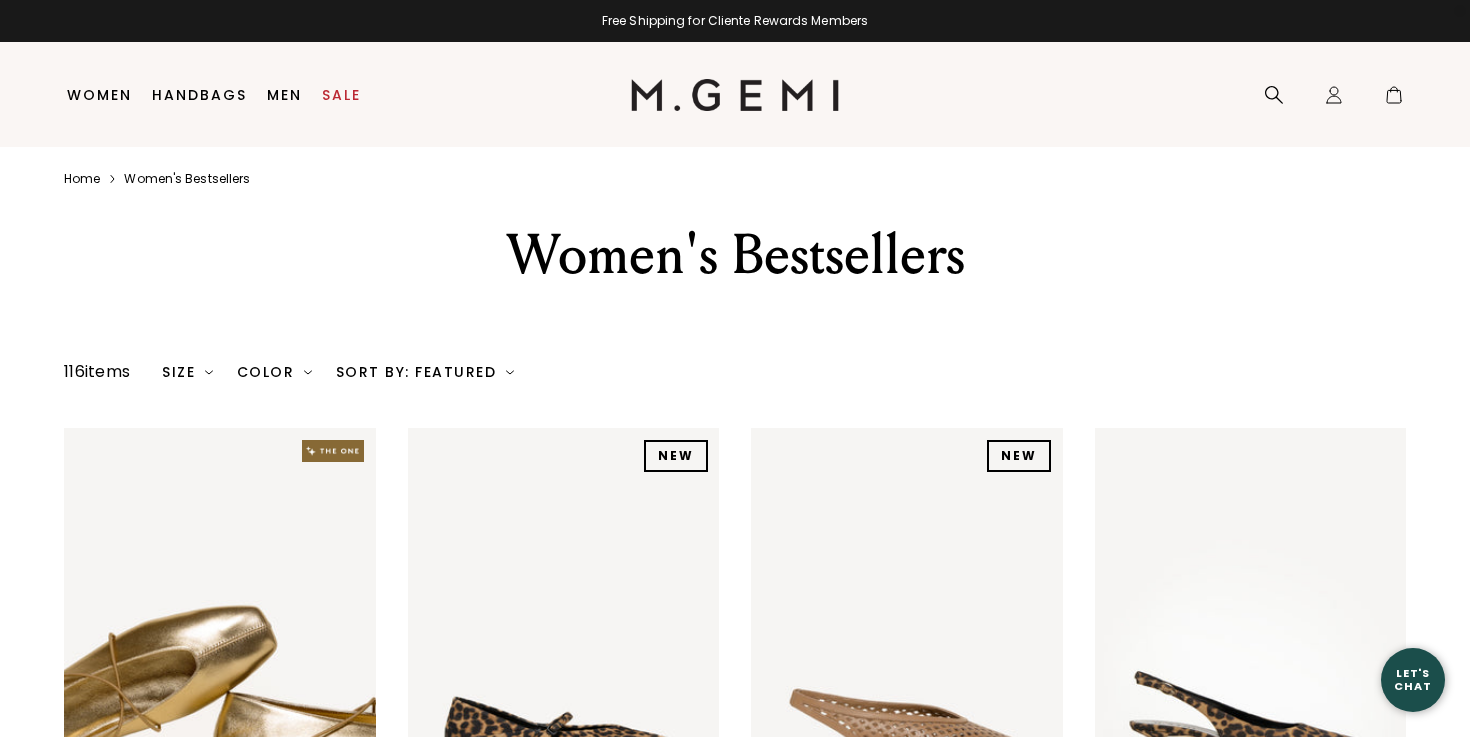 scroll, scrollTop: 0, scrollLeft: 0, axis: both 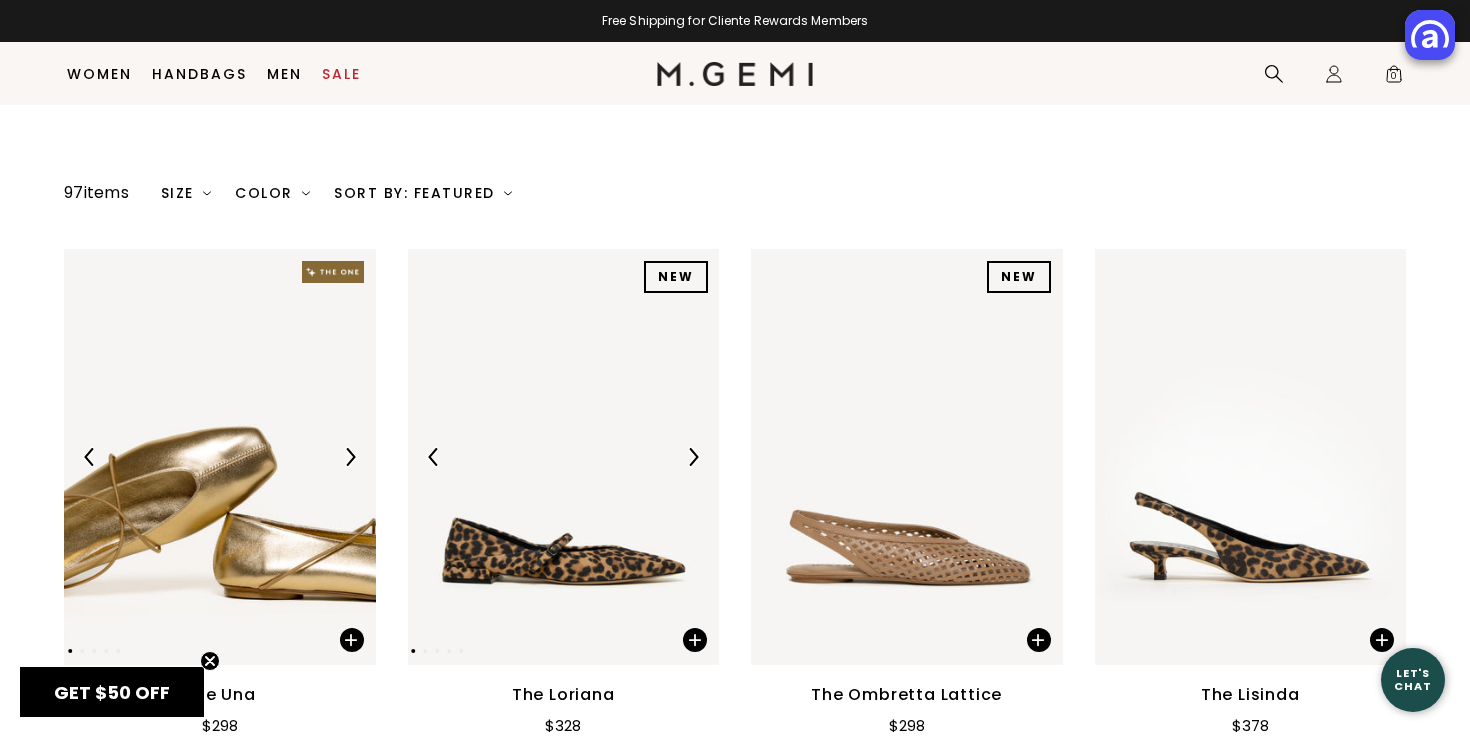 click at bounding box center (693, 457) 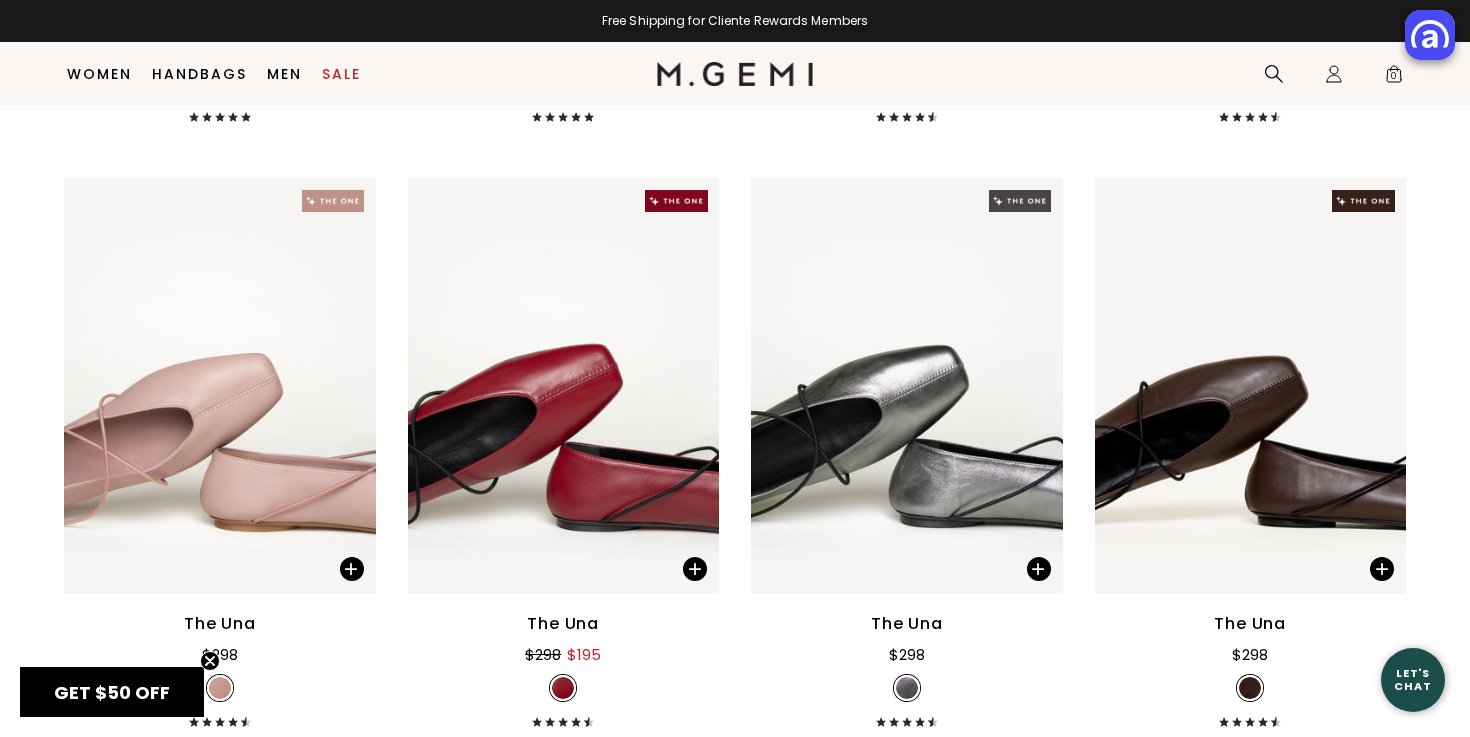 scroll, scrollTop: 3840, scrollLeft: 0, axis: vertical 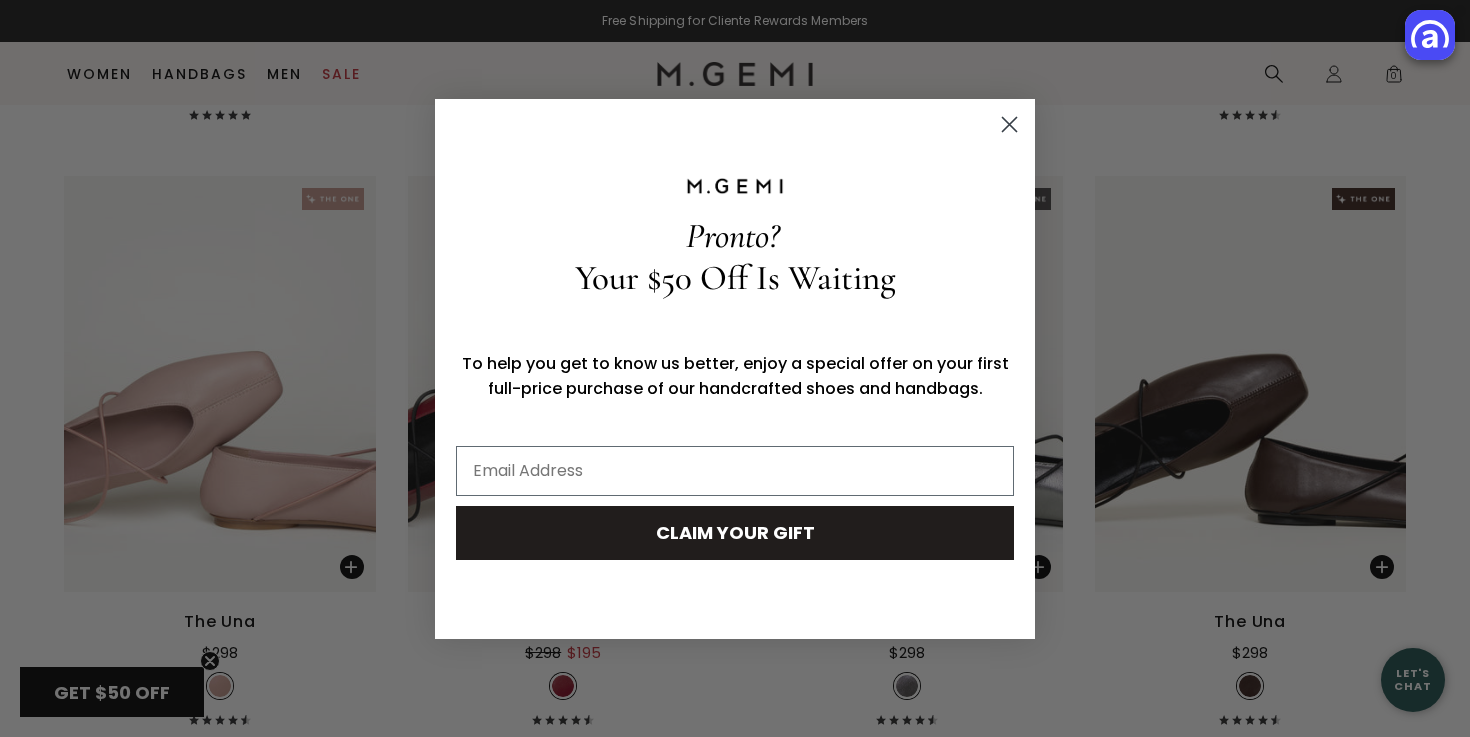 click 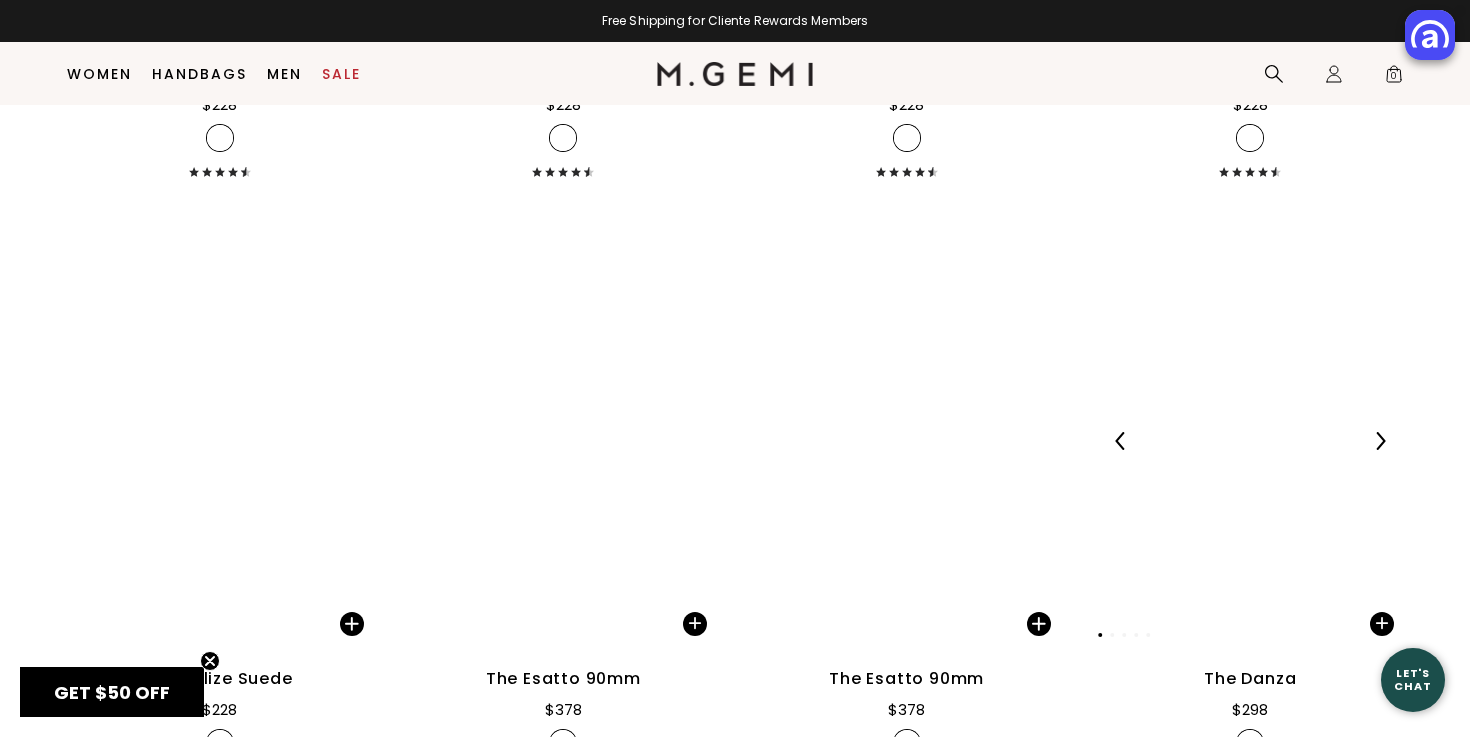 scroll, scrollTop: 12929, scrollLeft: 0, axis: vertical 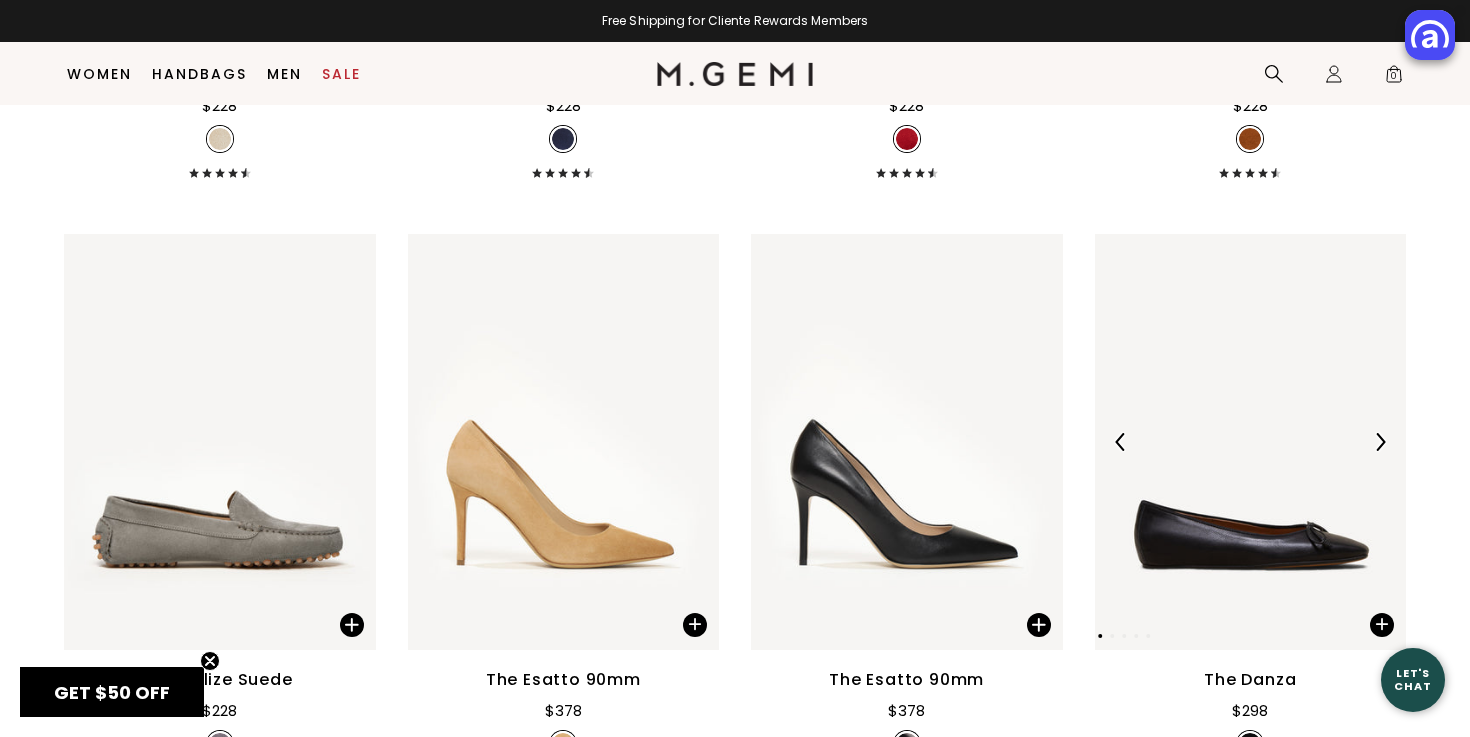 click at bounding box center (1251, 442) 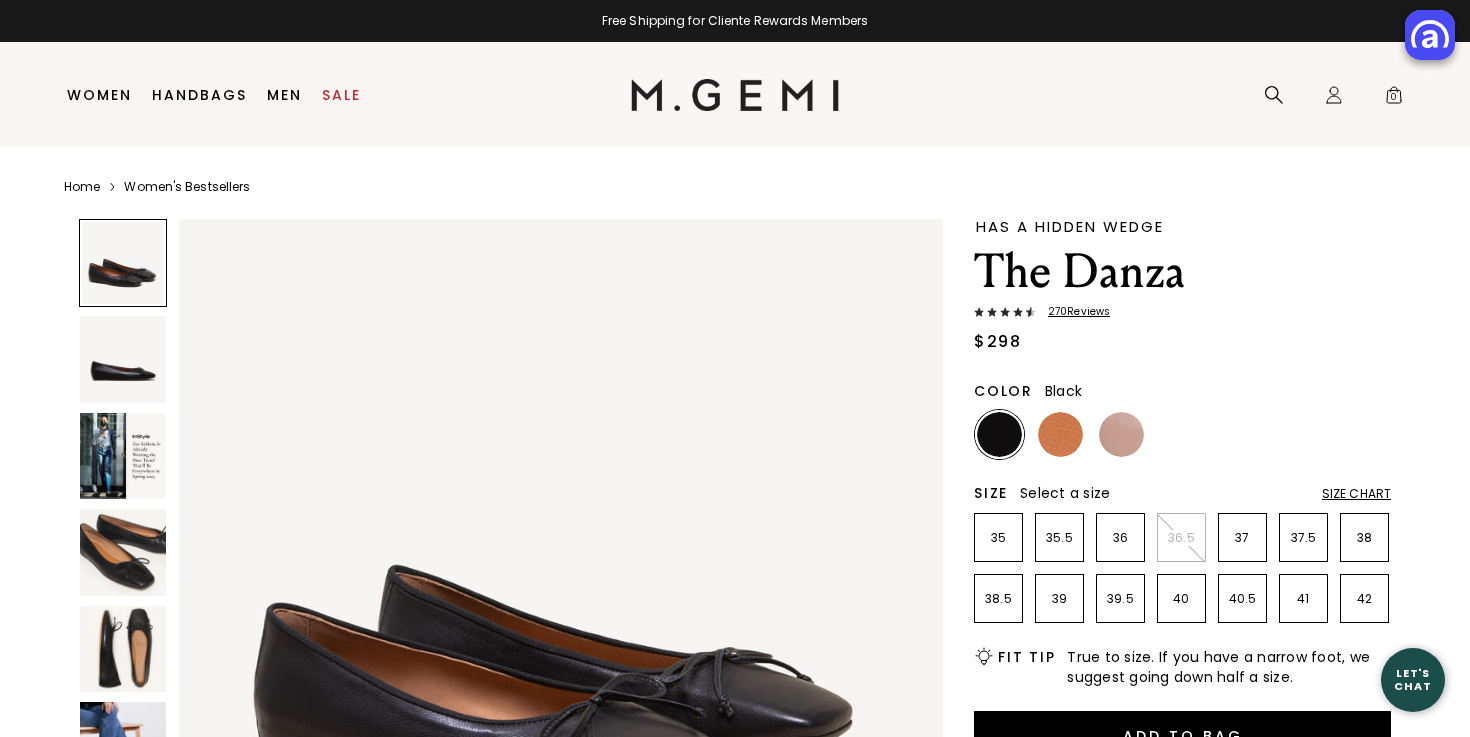 scroll, scrollTop: 0, scrollLeft: 0, axis: both 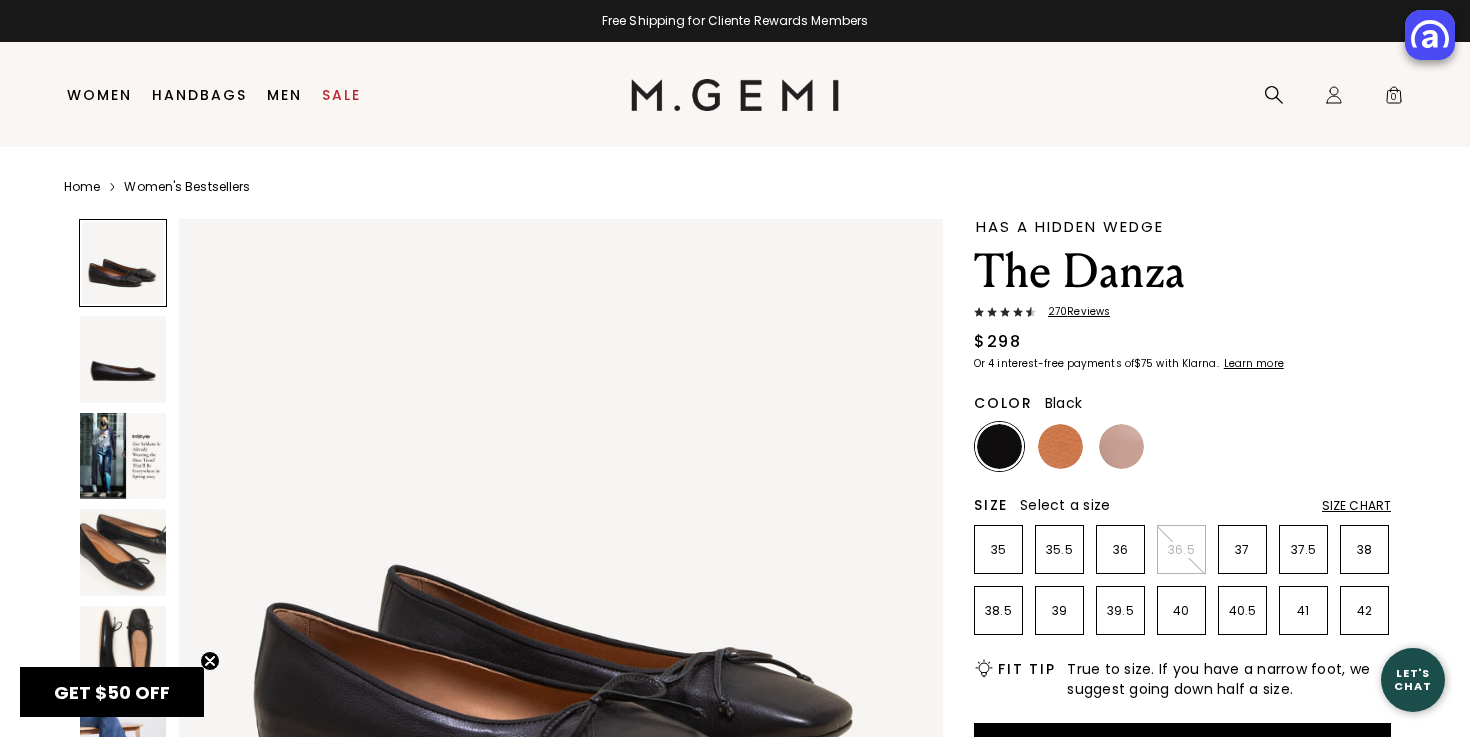 click at bounding box center (123, 456) 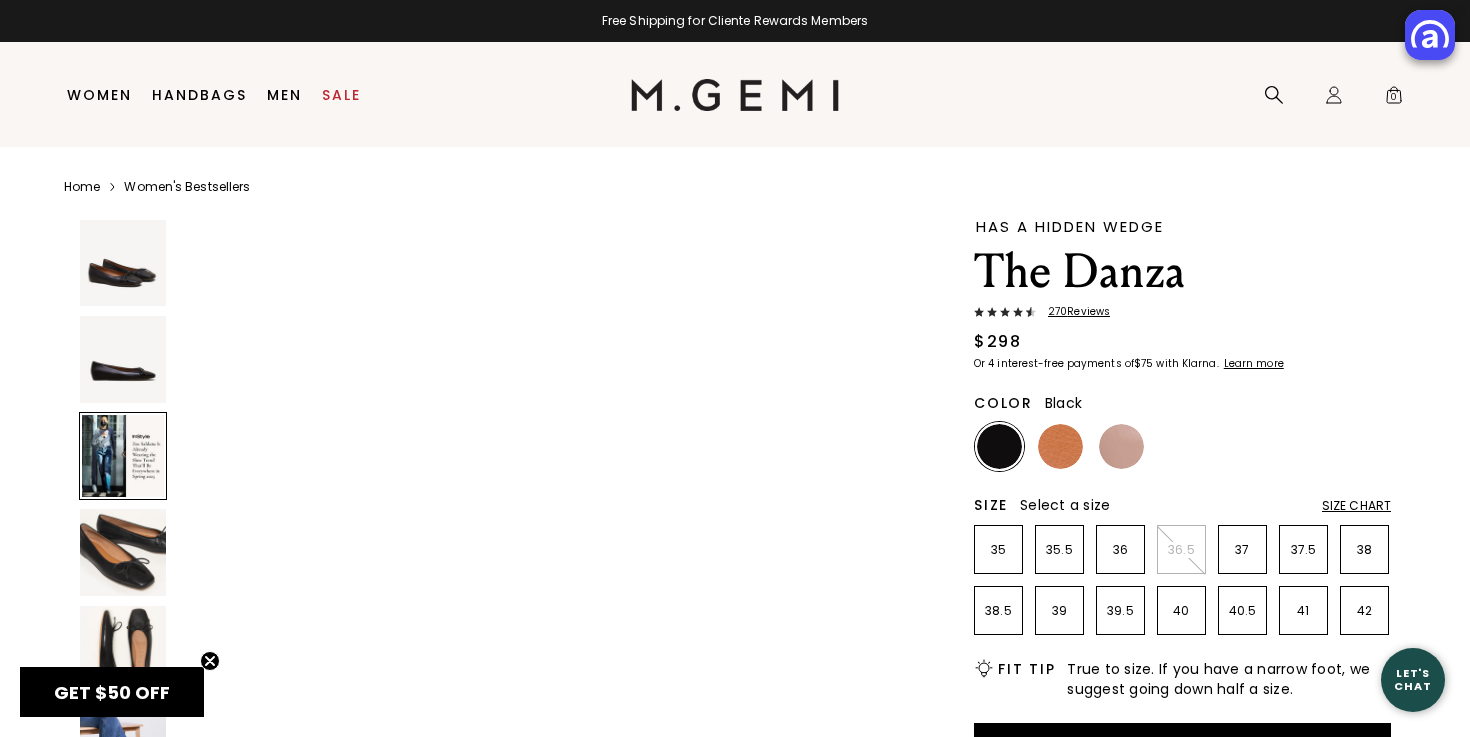 scroll, scrollTop: 1817, scrollLeft: 0, axis: vertical 